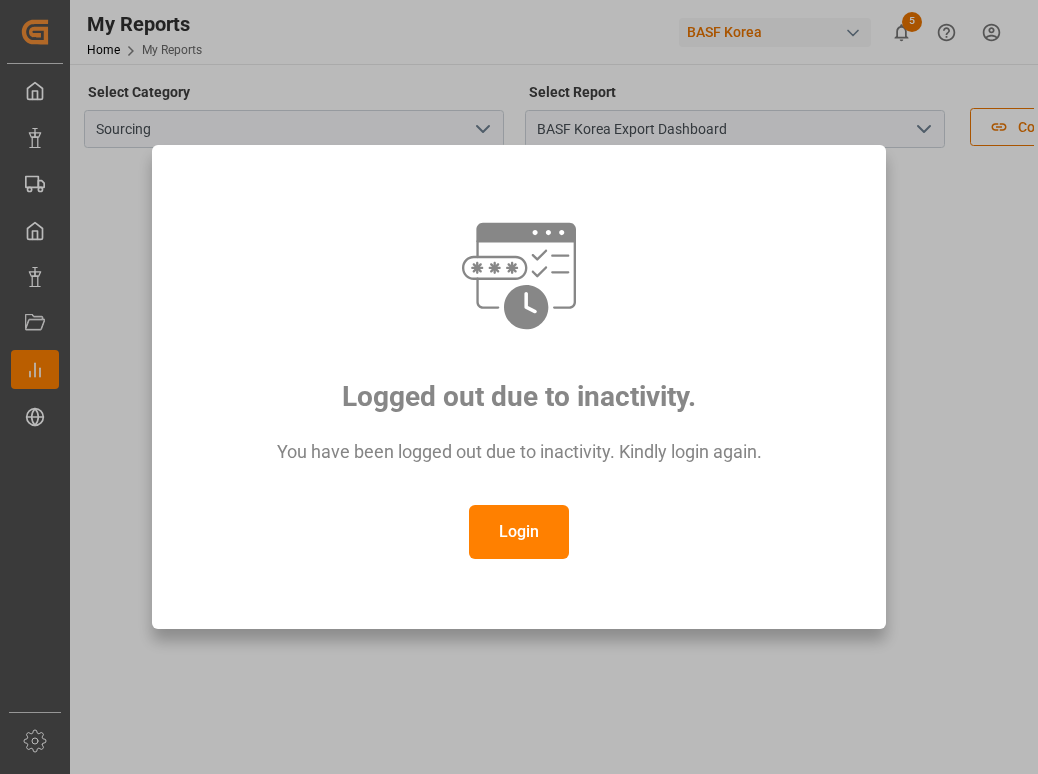 scroll, scrollTop: 0, scrollLeft: 0, axis: both 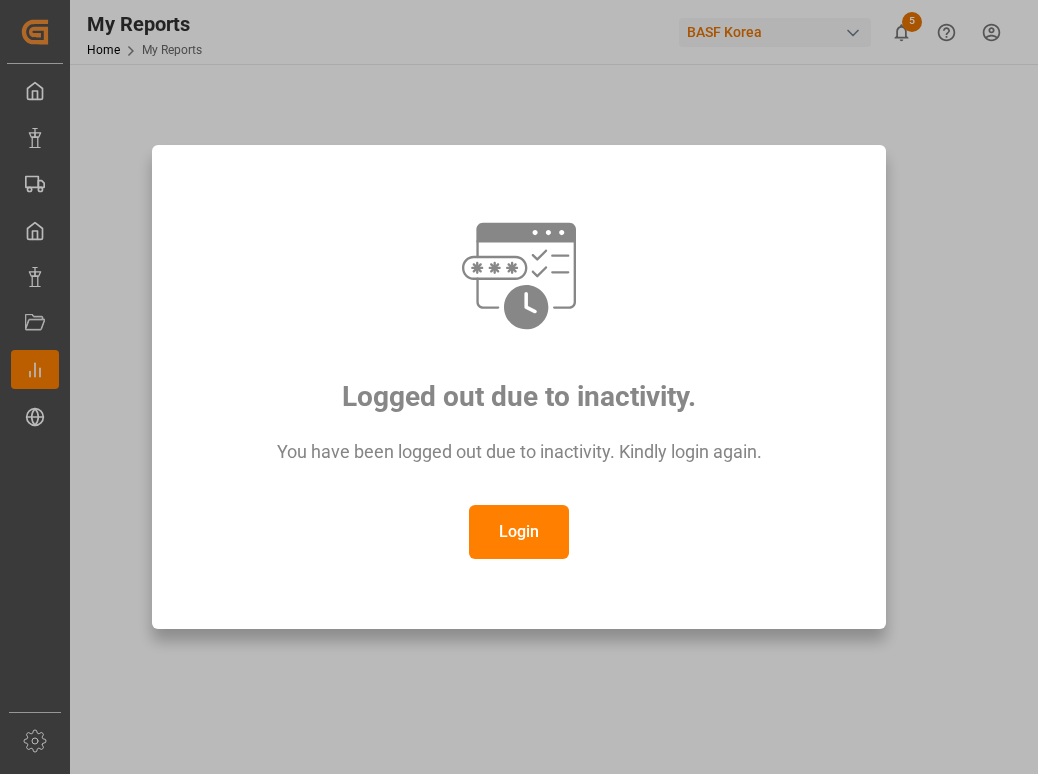 click on "Login" at bounding box center (519, 532) 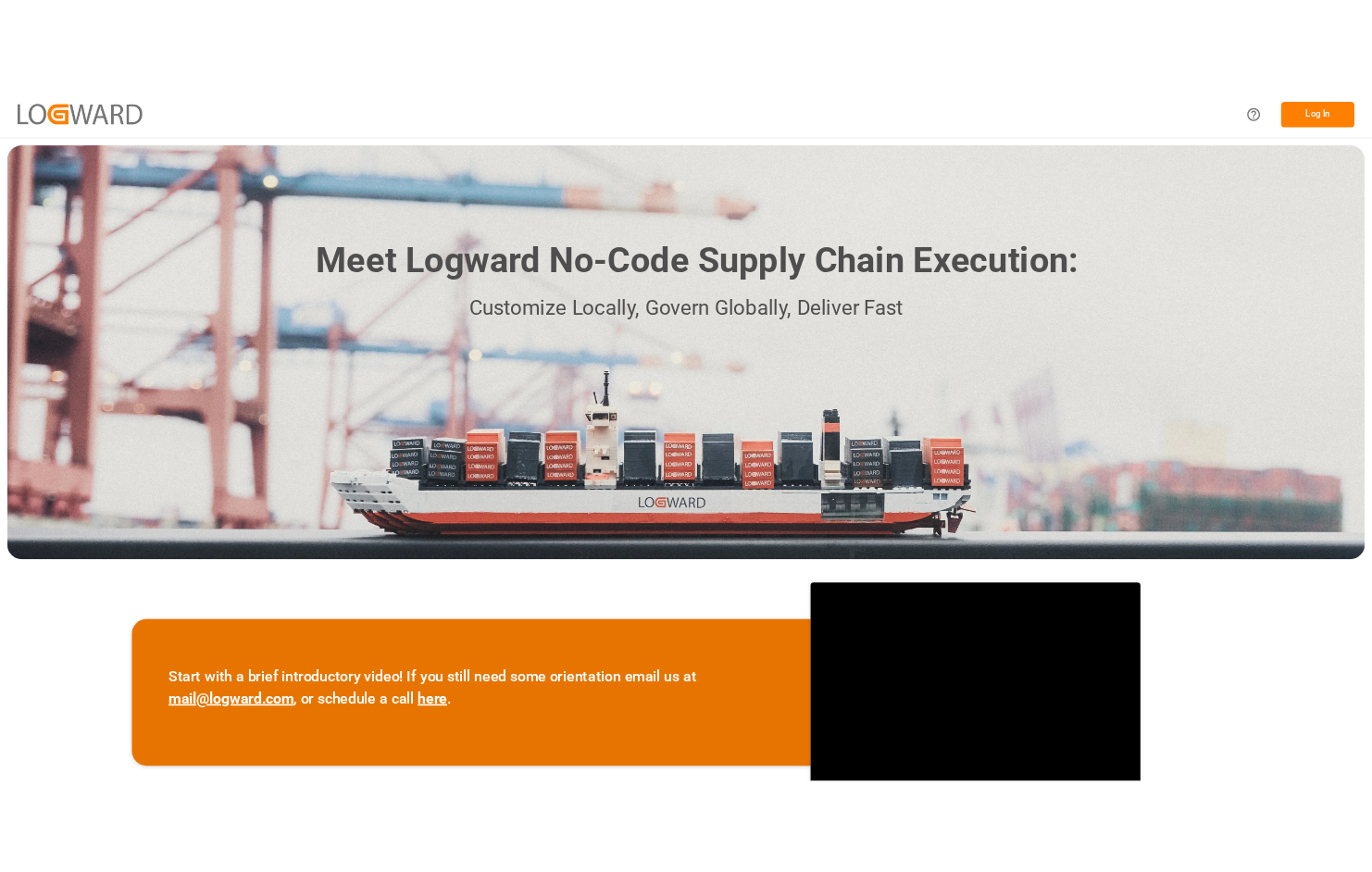 scroll, scrollTop: 0, scrollLeft: 0, axis: both 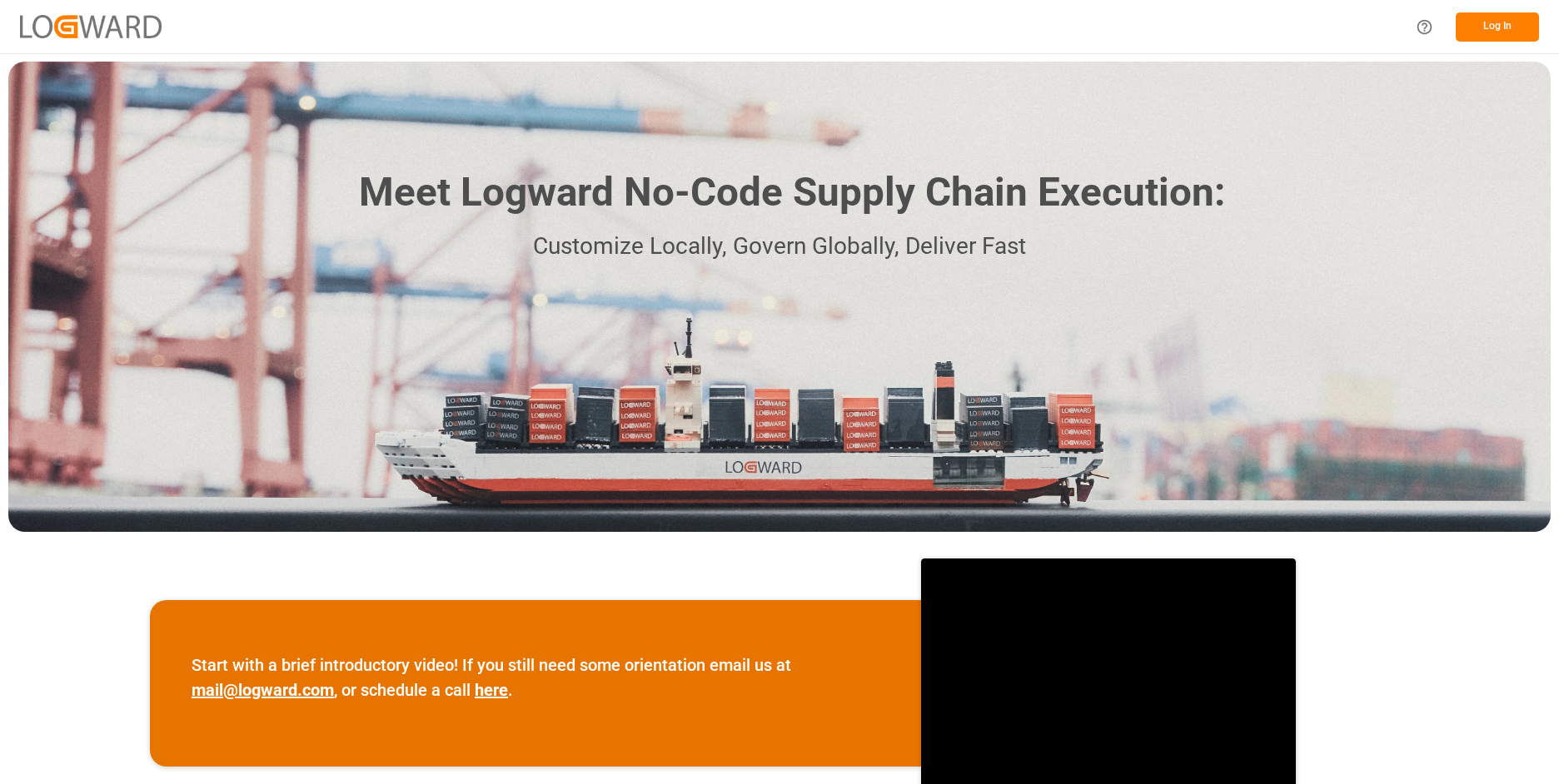 click on "Log In" at bounding box center (1497, 27) 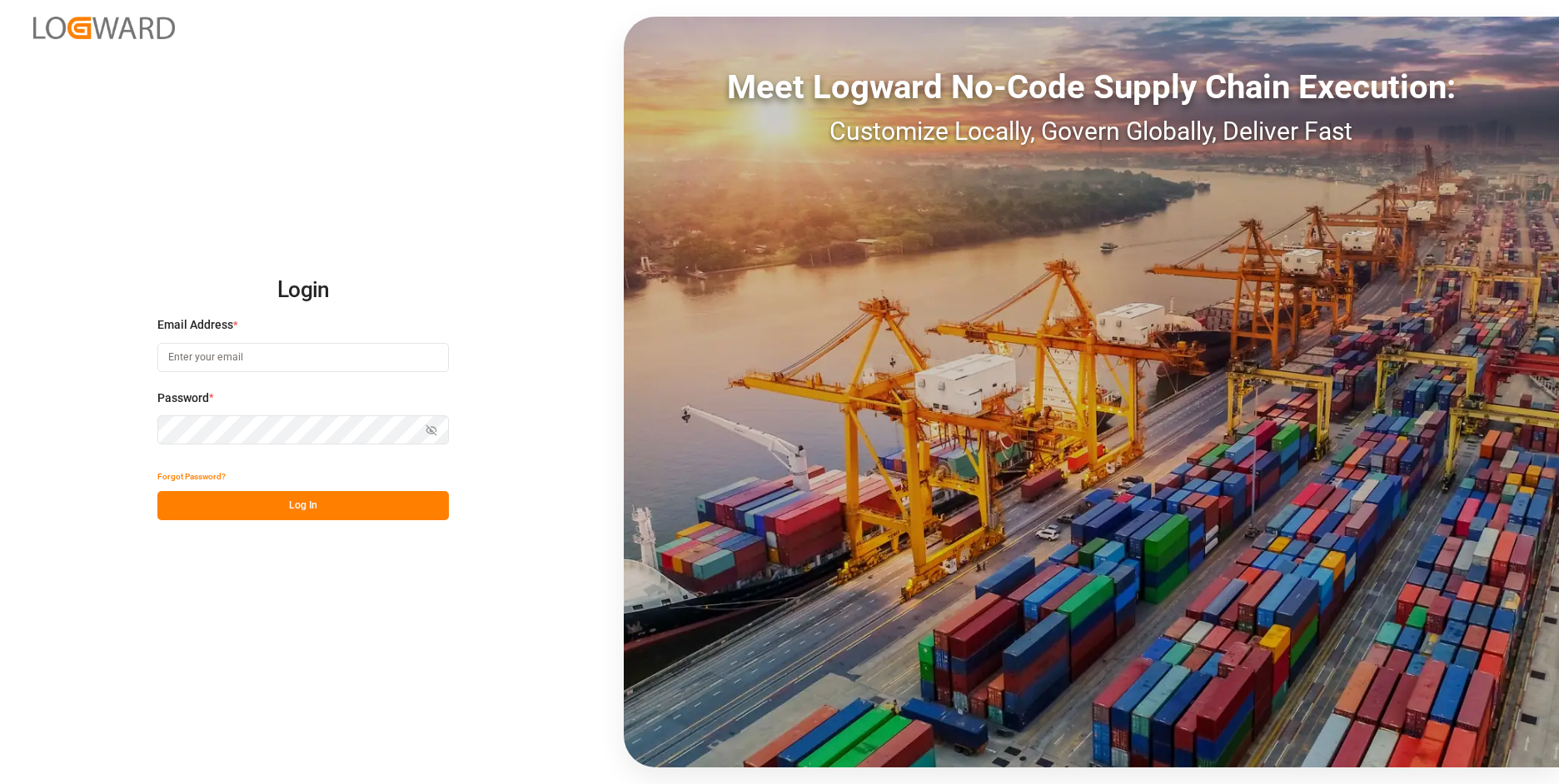 type on "effy.kim@leschaco.com" 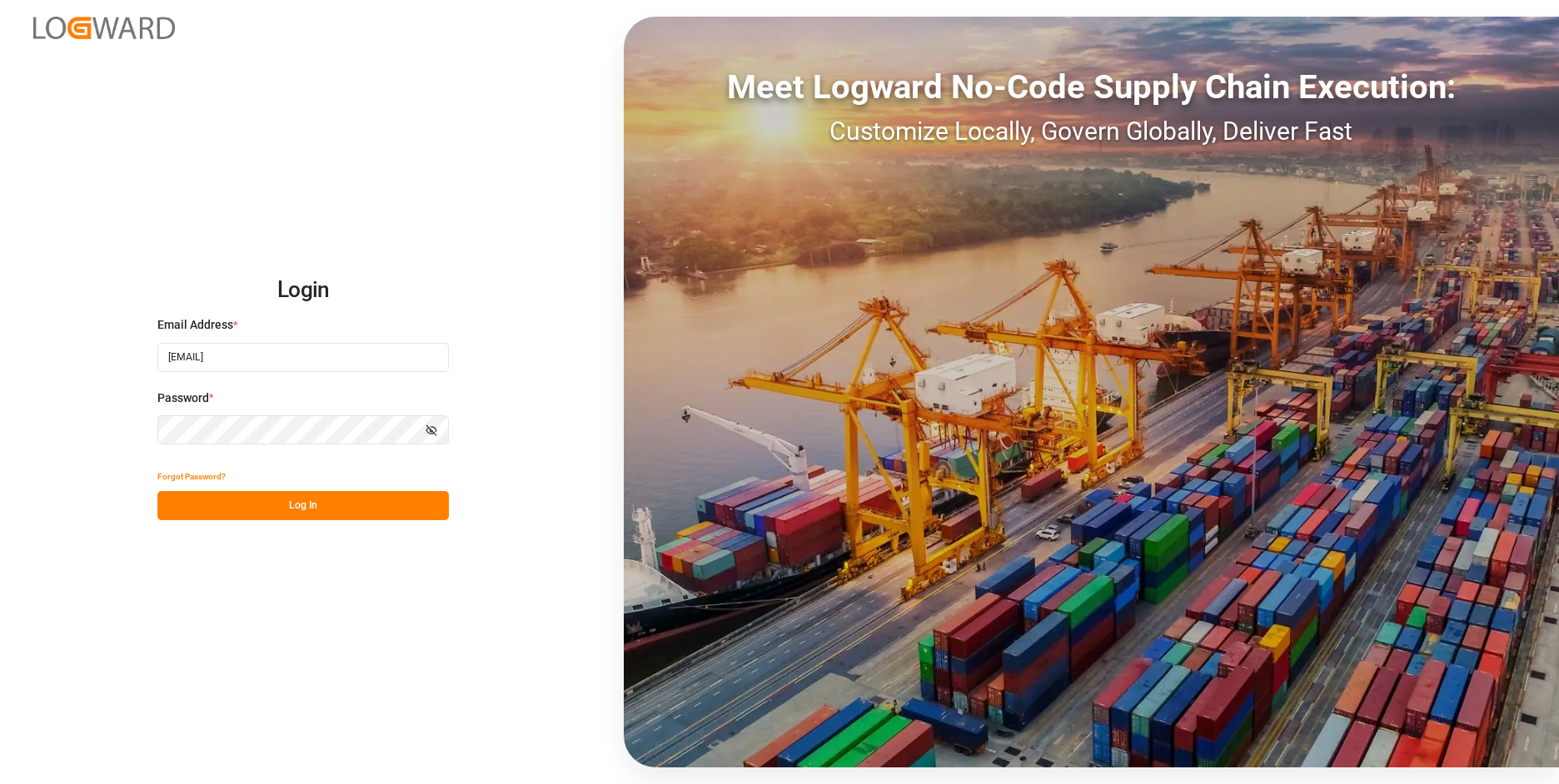 click on "Log In" at bounding box center [303, 505] 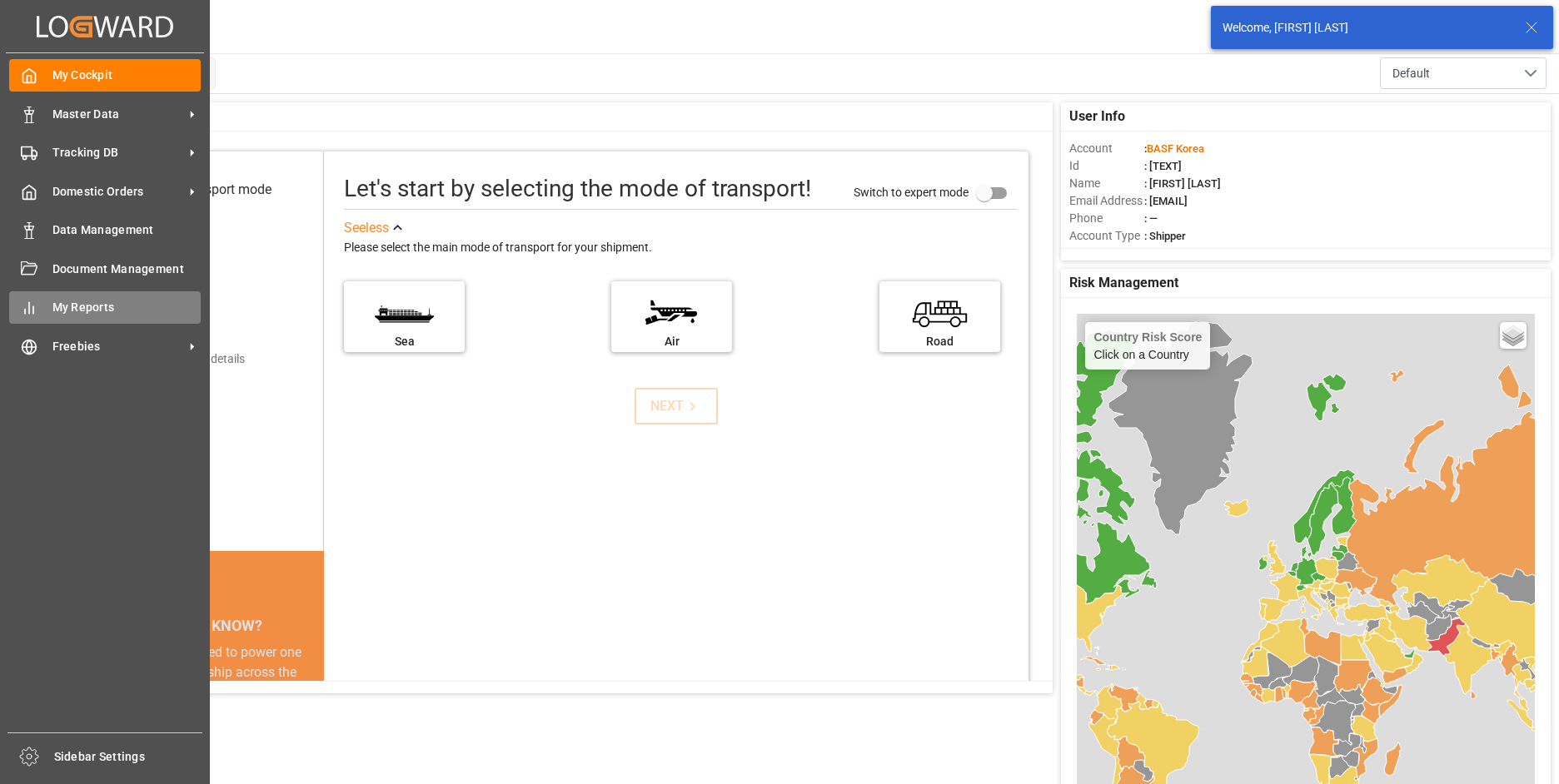 click on "My Reports My Reports" at bounding box center (105, 307) 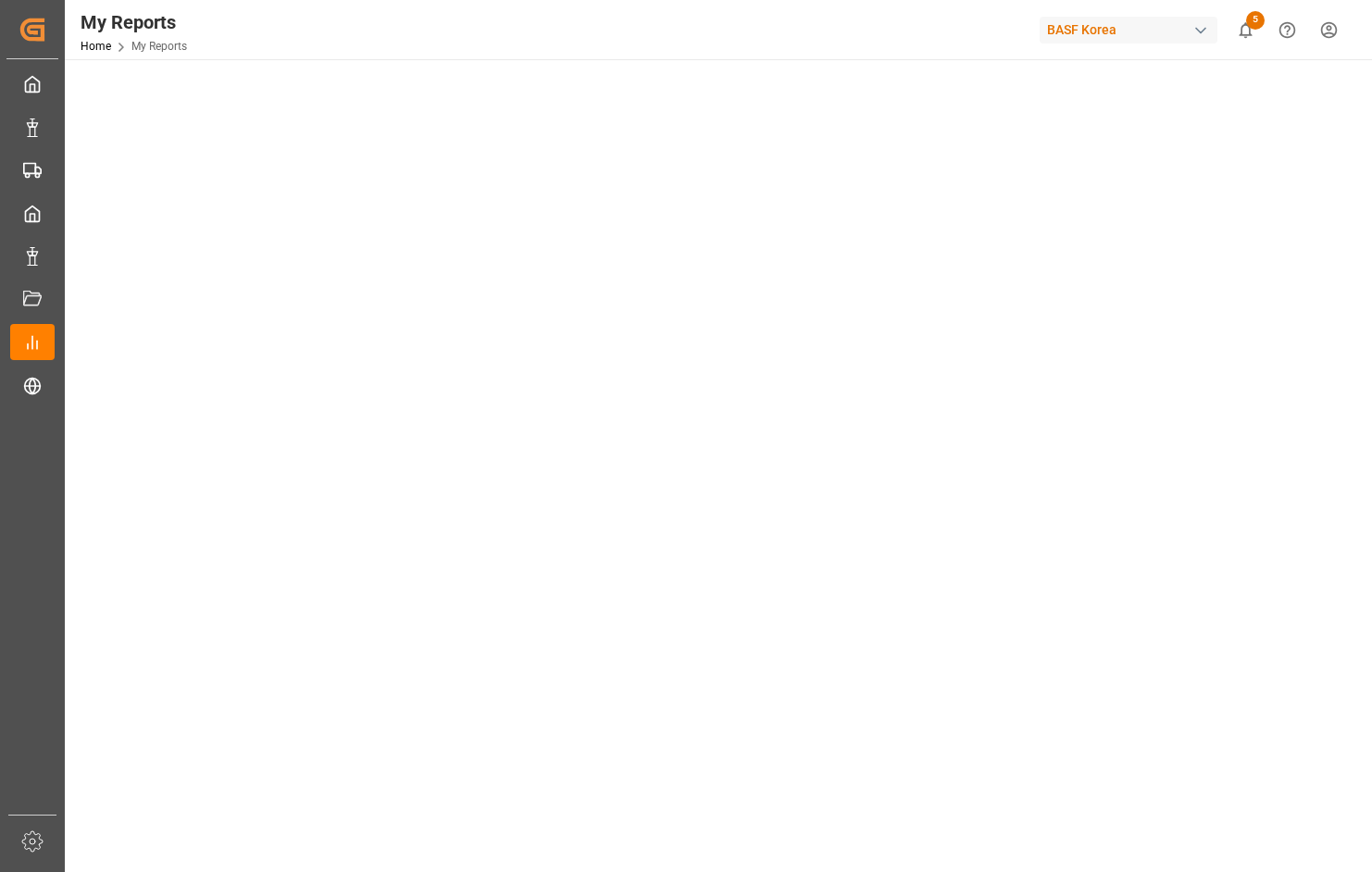 scroll, scrollTop: 741, scrollLeft: 0, axis: vertical 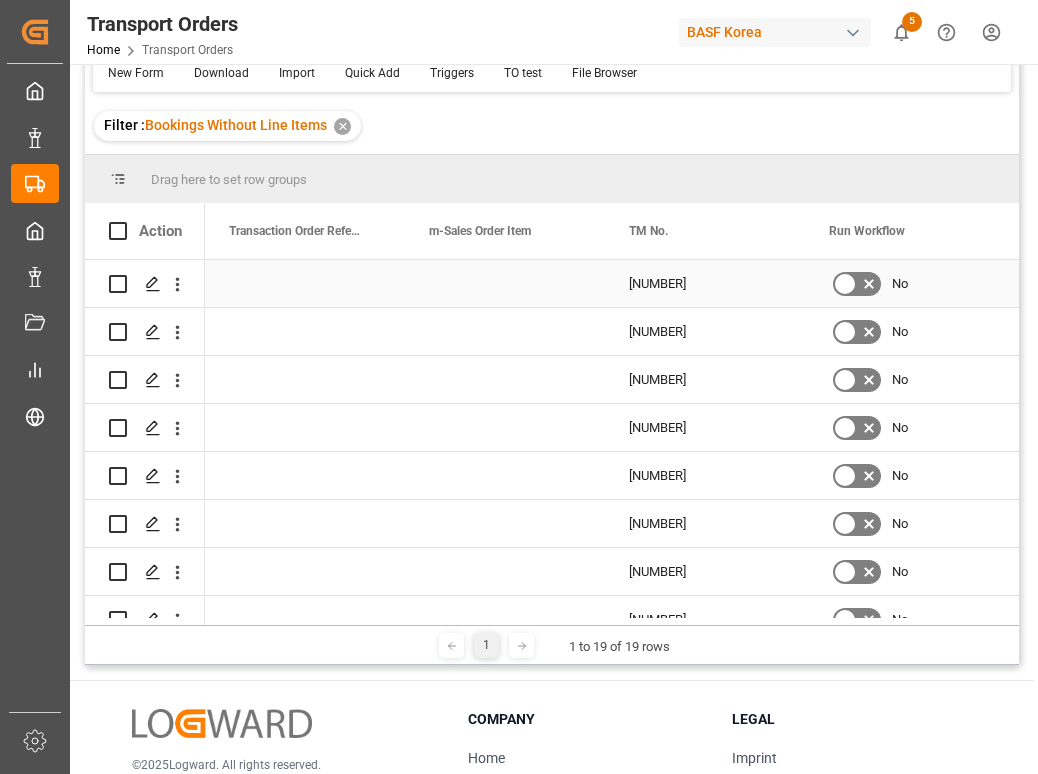 click on "4120605394" at bounding box center [705, 283] 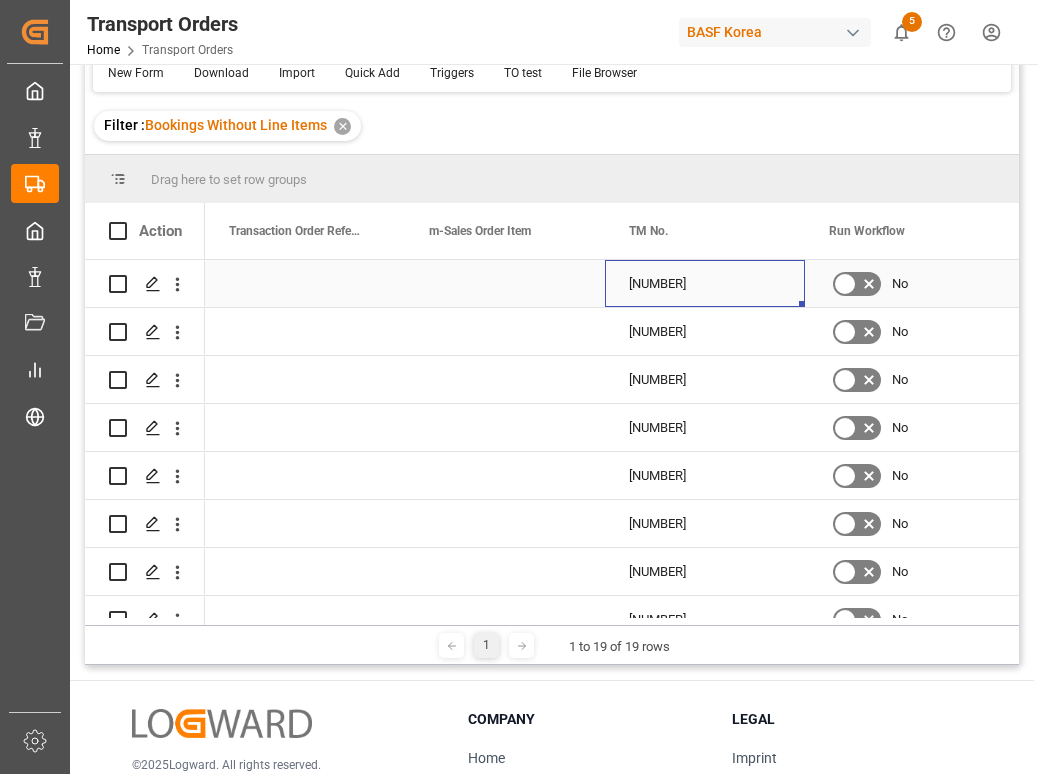 drag, startPoint x: 733, startPoint y: 280, endPoint x: 624, endPoint y: 285, distance: 109.11462 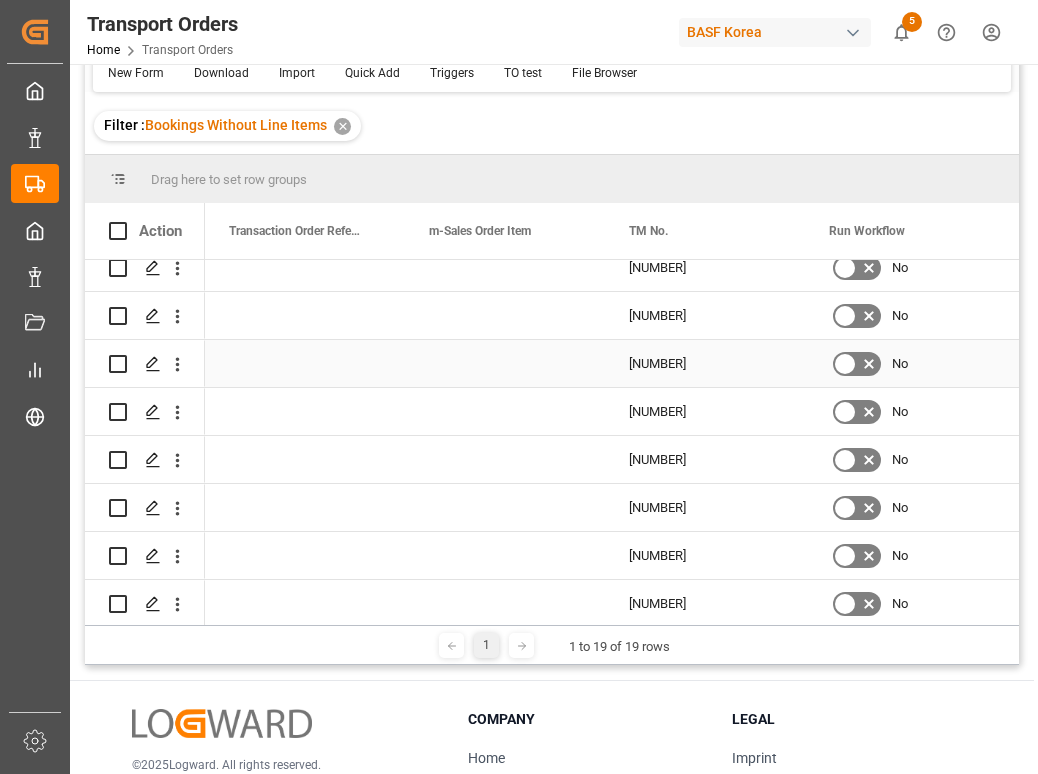 scroll, scrollTop: 500, scrollLeft: 0, axis: vertical 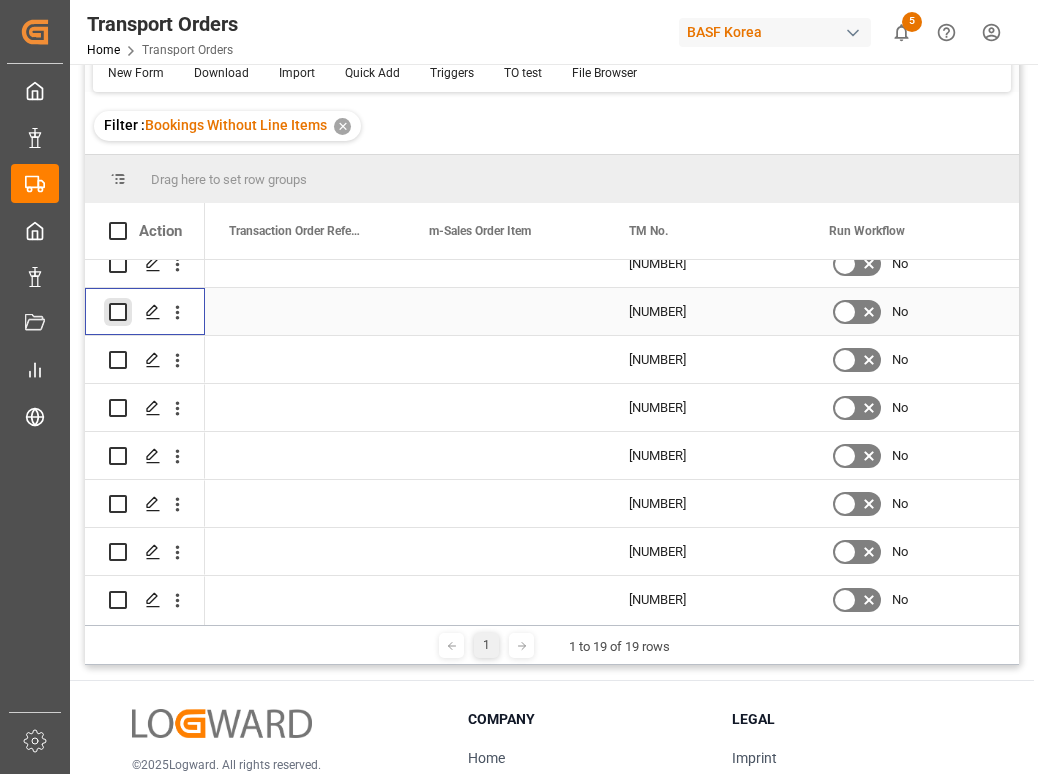 click at bounding box center [118, 312] 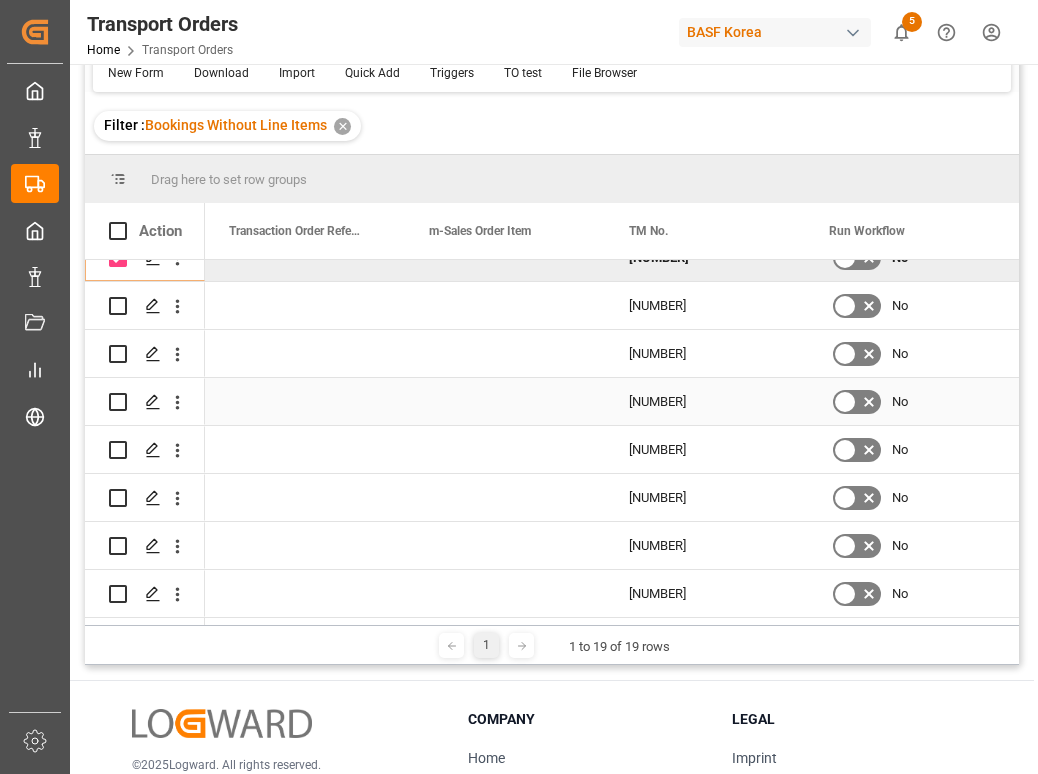 scroll, scrollTop: 461, scrollLeft: 0, axis: vertical 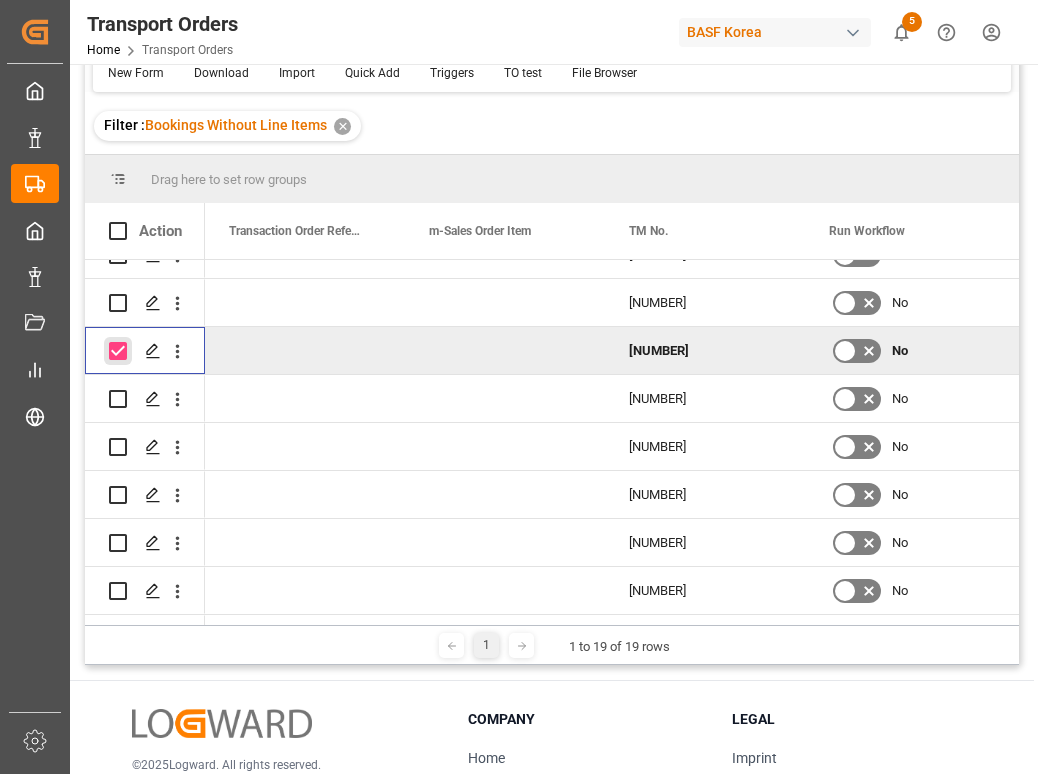 click at bounding box center (118, 351) 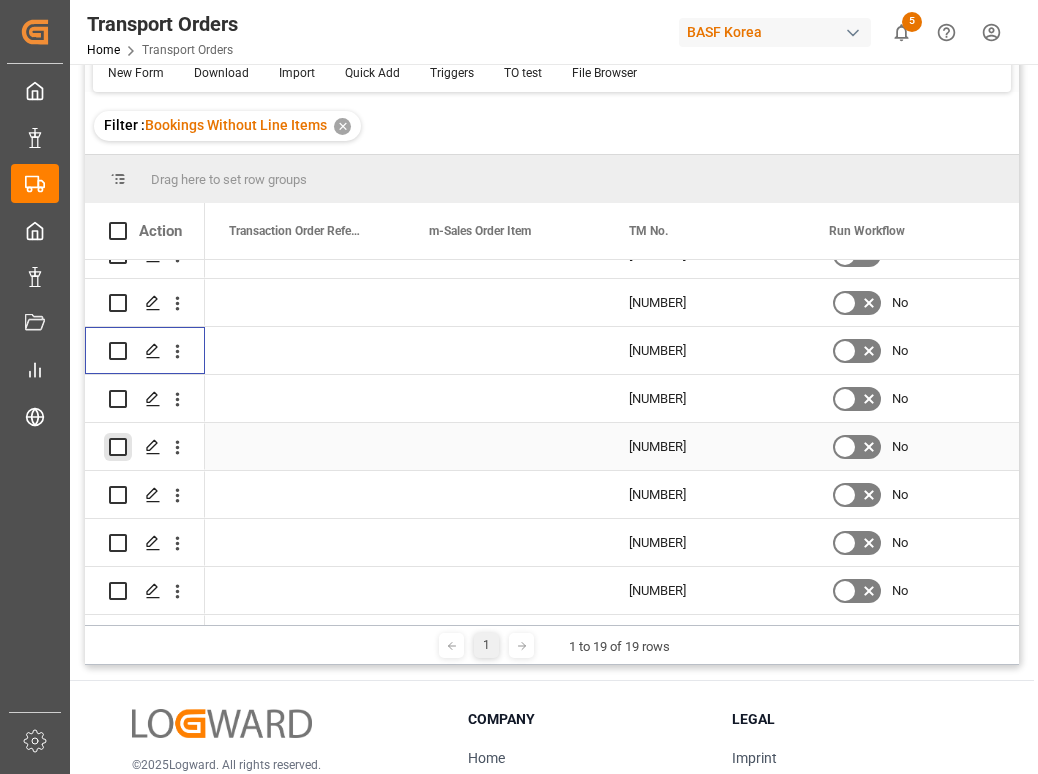 click at bounding box center (118, 447) 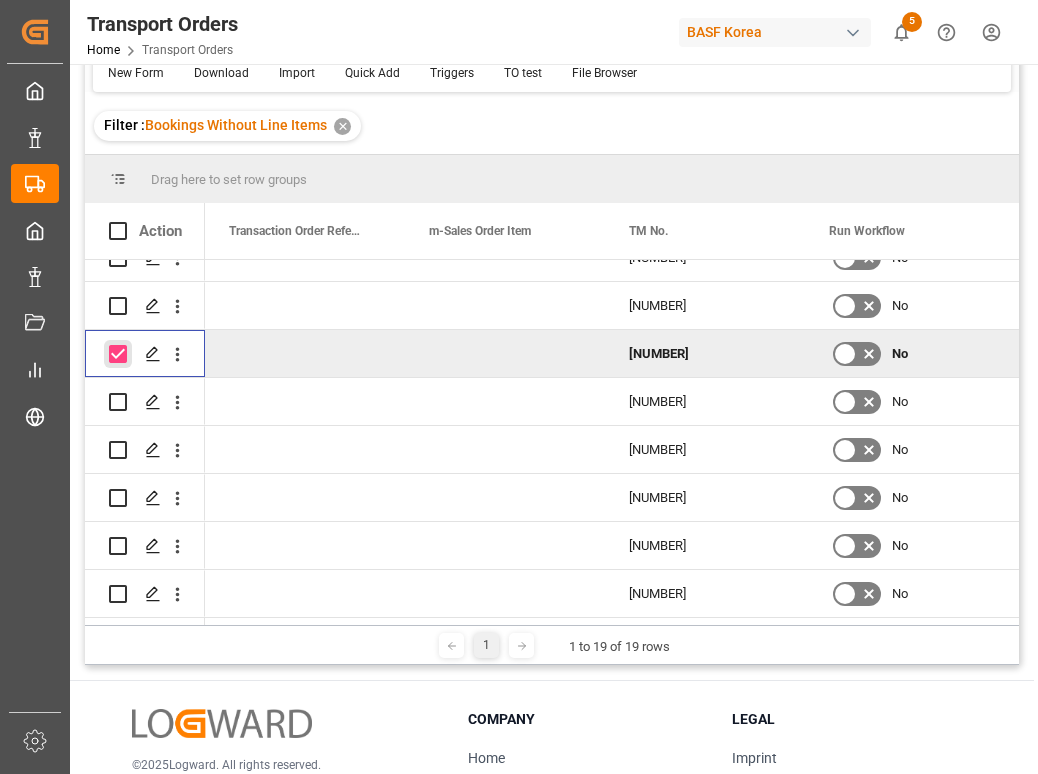 scroll, scrollTop: 561, scrollLeft: 0, axis: vertical 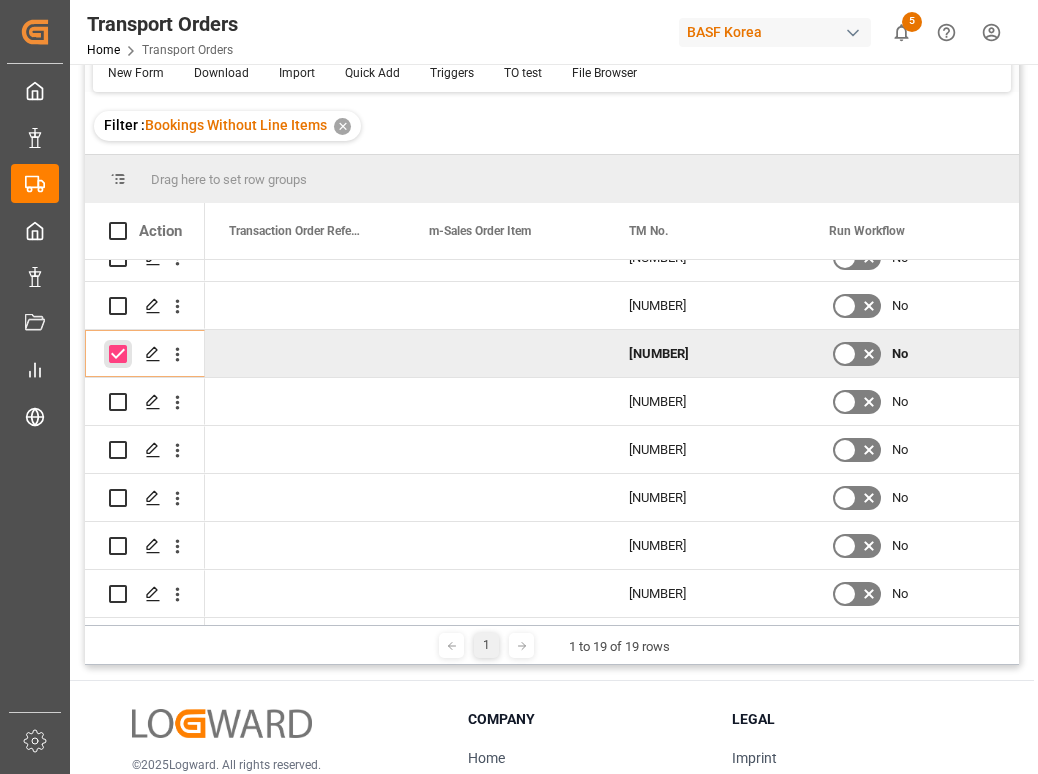click at bounding box center (118, 354) 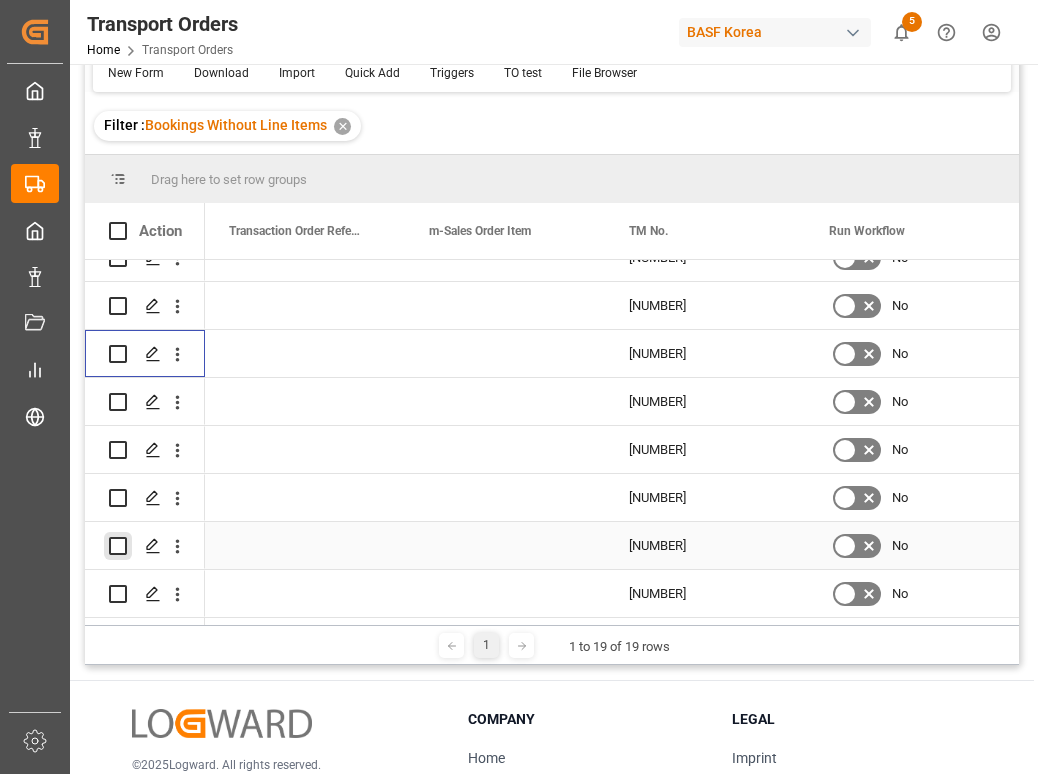 click at bounding box center (118, 546) 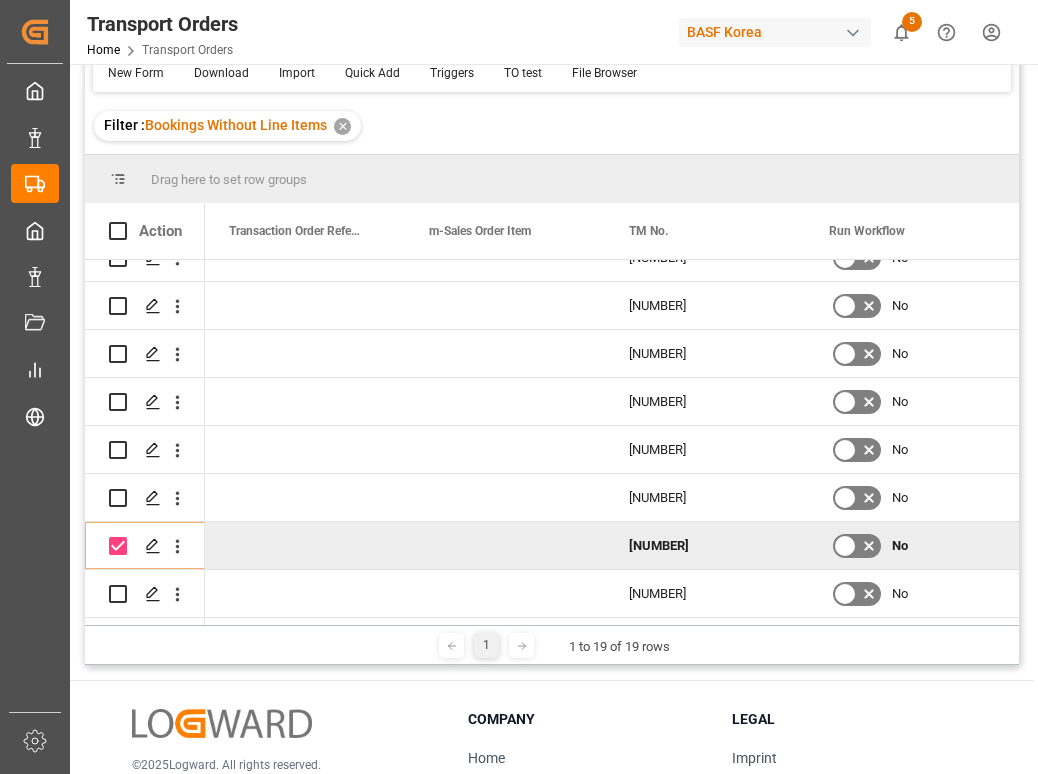 click at bounding box center [581, 32] 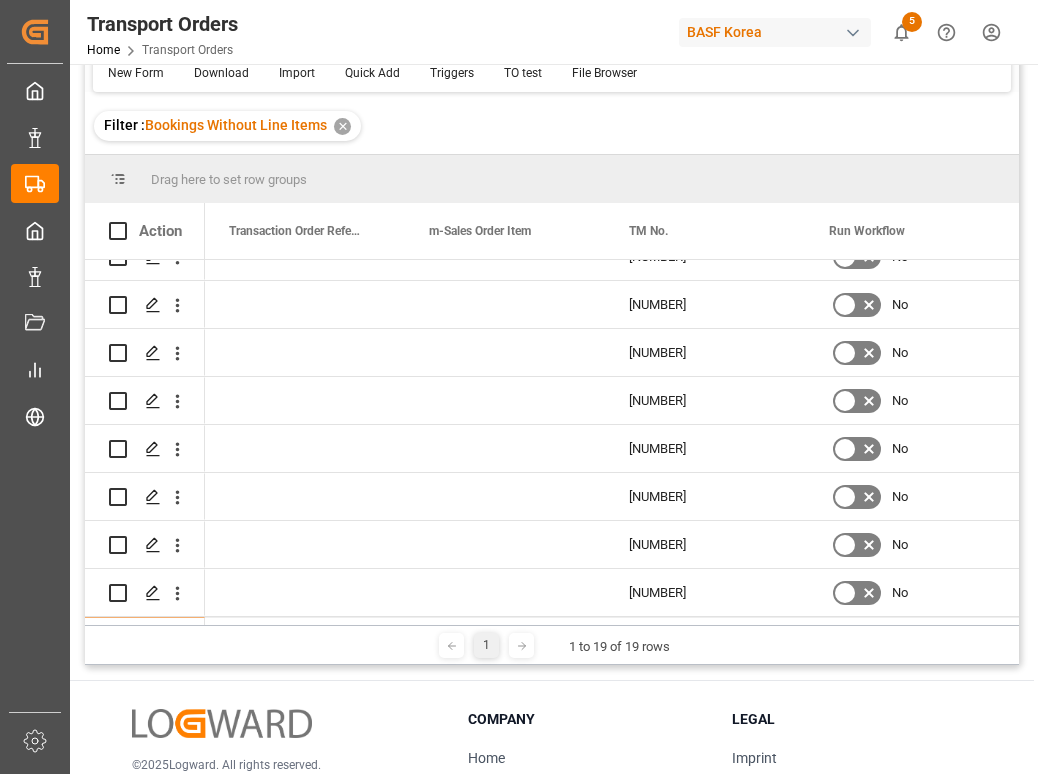 scroll, scrollTop: 461, scrollLeft: 0, axis: vertical 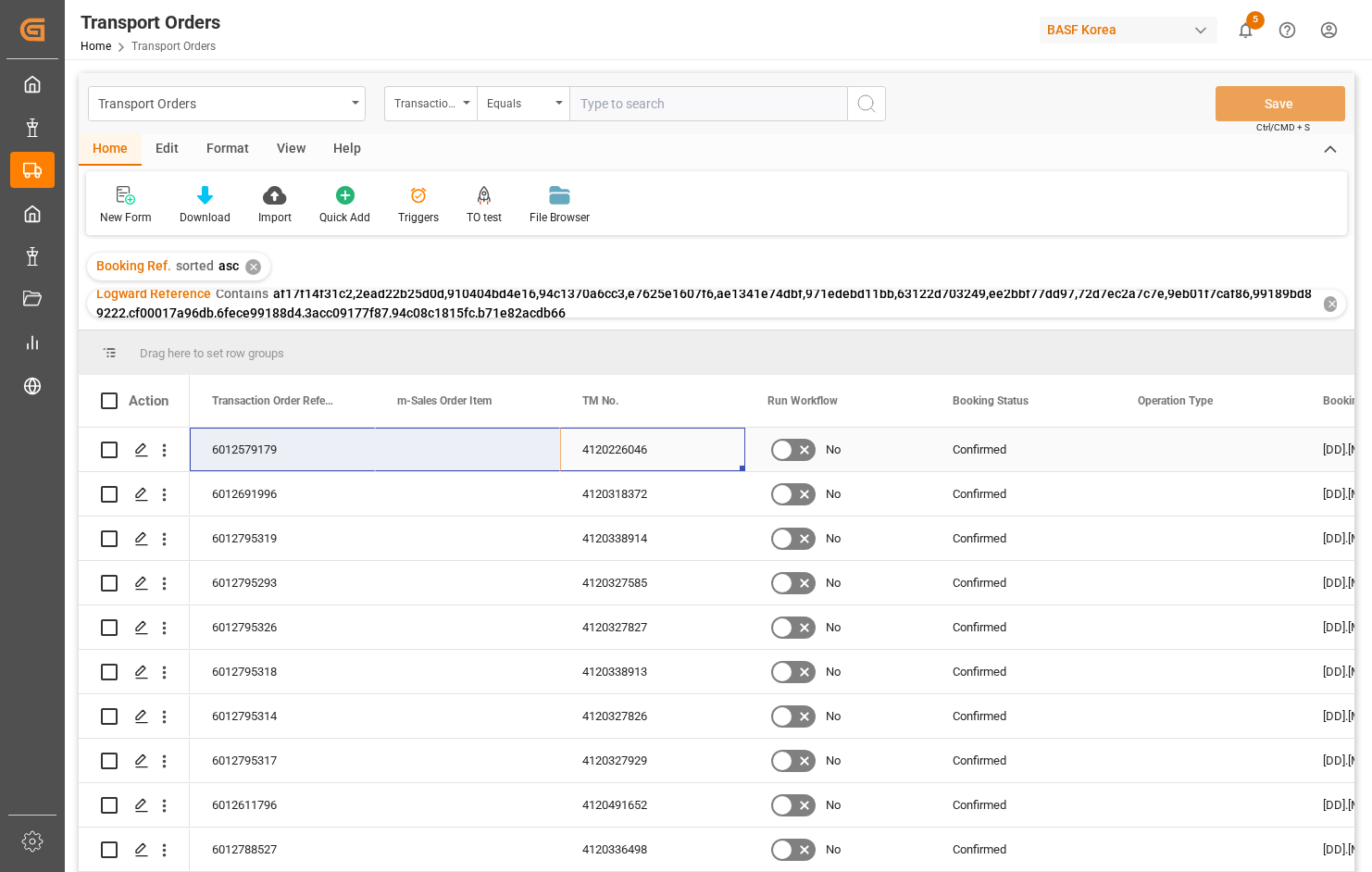 drag, startPoint x: 658, startPoint y: 452, endPoint x: 254, endPoint y: 463, distance: 404.14972 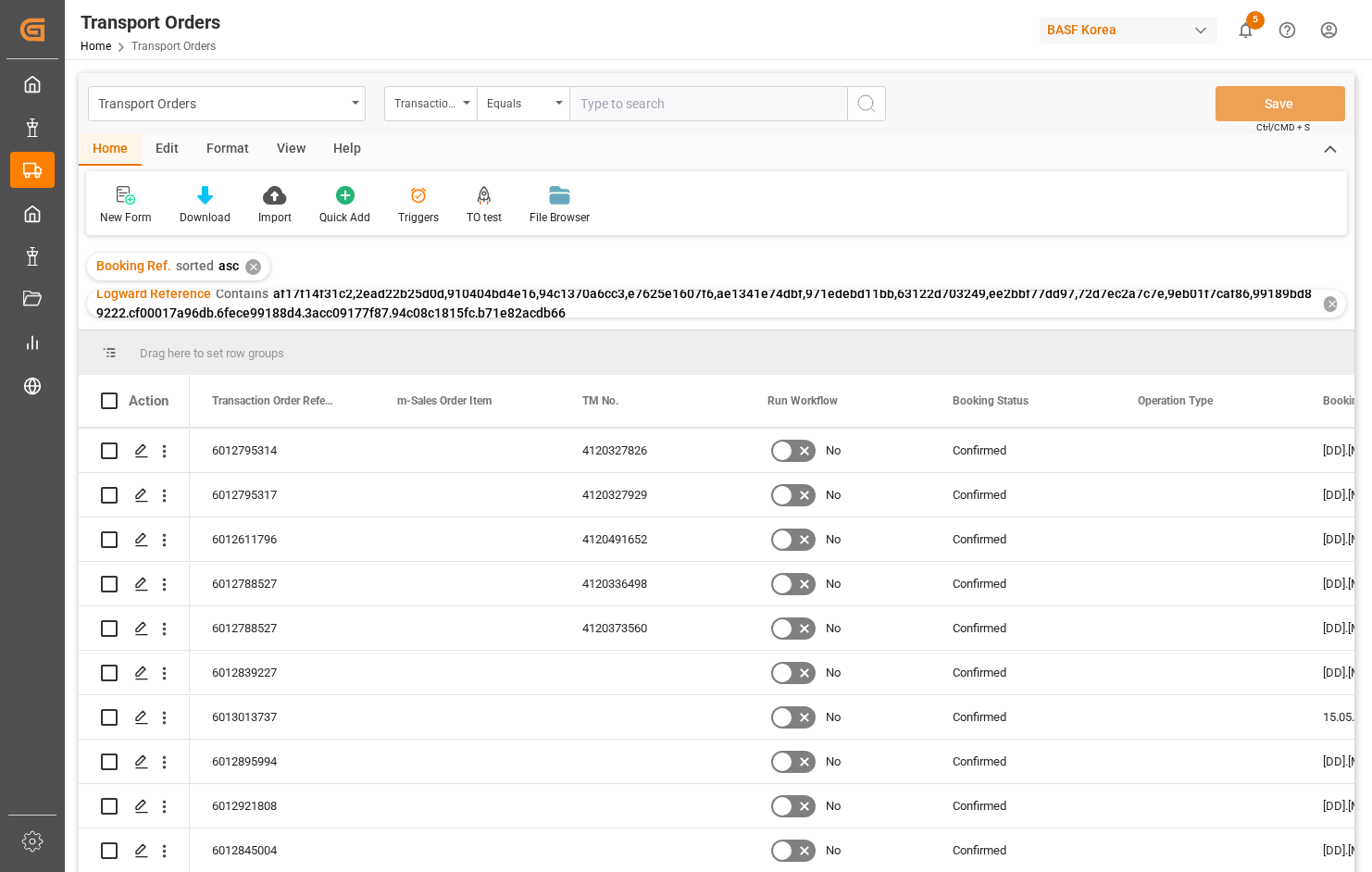 scroll, scrollTop: 275, scrollLeft: 0, axis: vertical 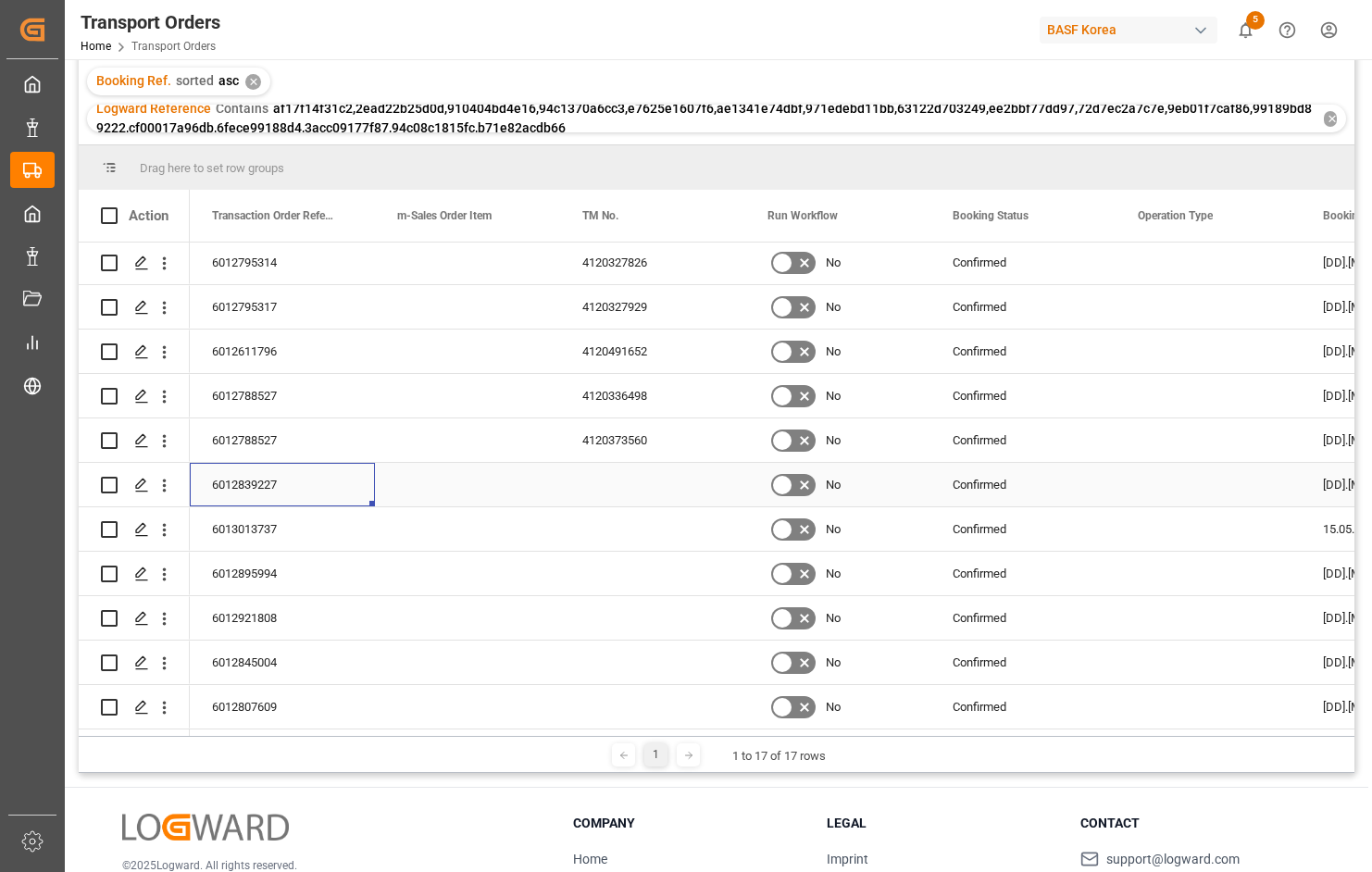 drag, startPoint x: 291, startPoint y: 483, endPoint x: 213, endPoint y: 482, distance: 78.00641 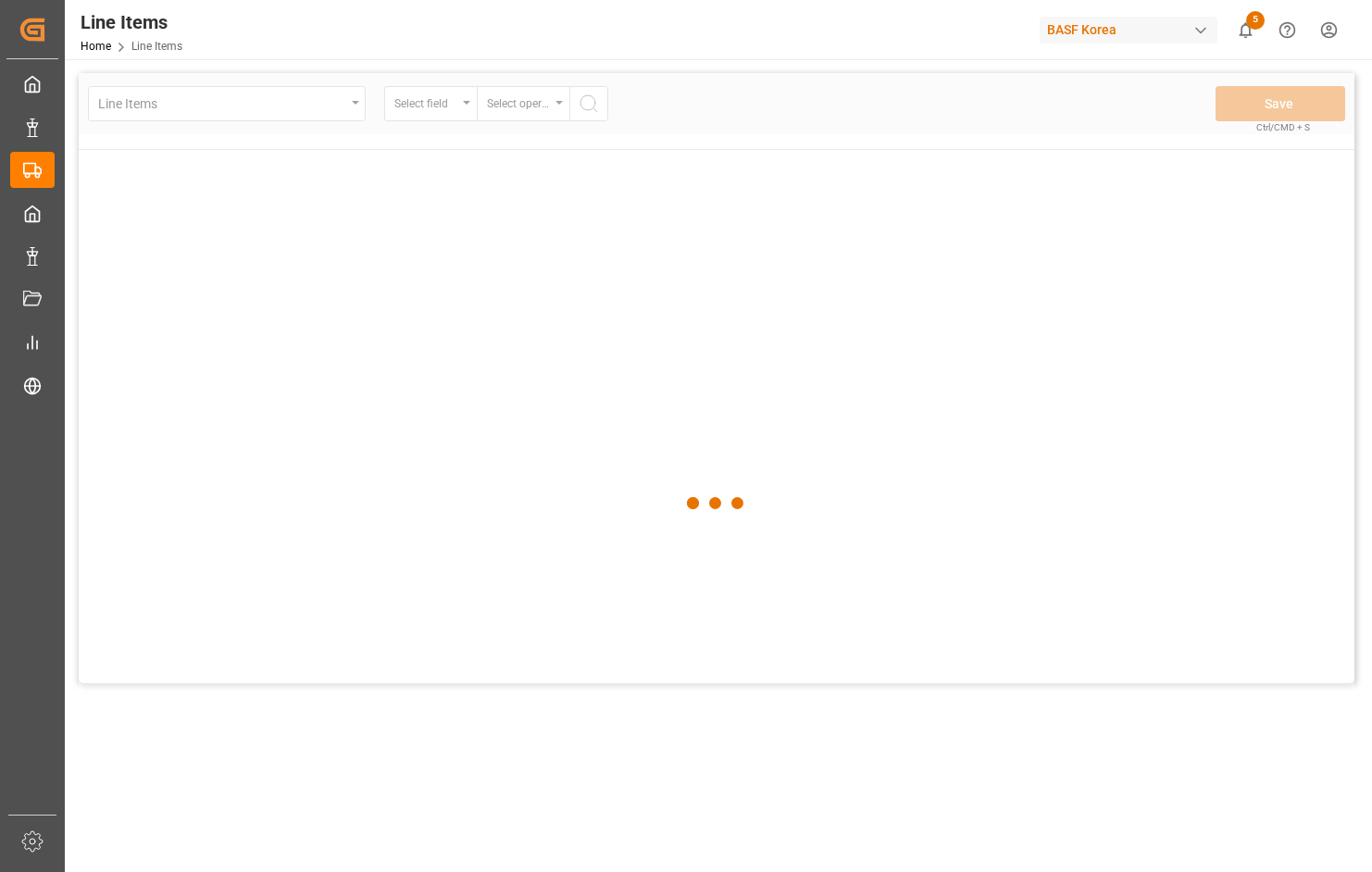 scroll, scrollTop: 0, scrollLeft: 0, axis: both 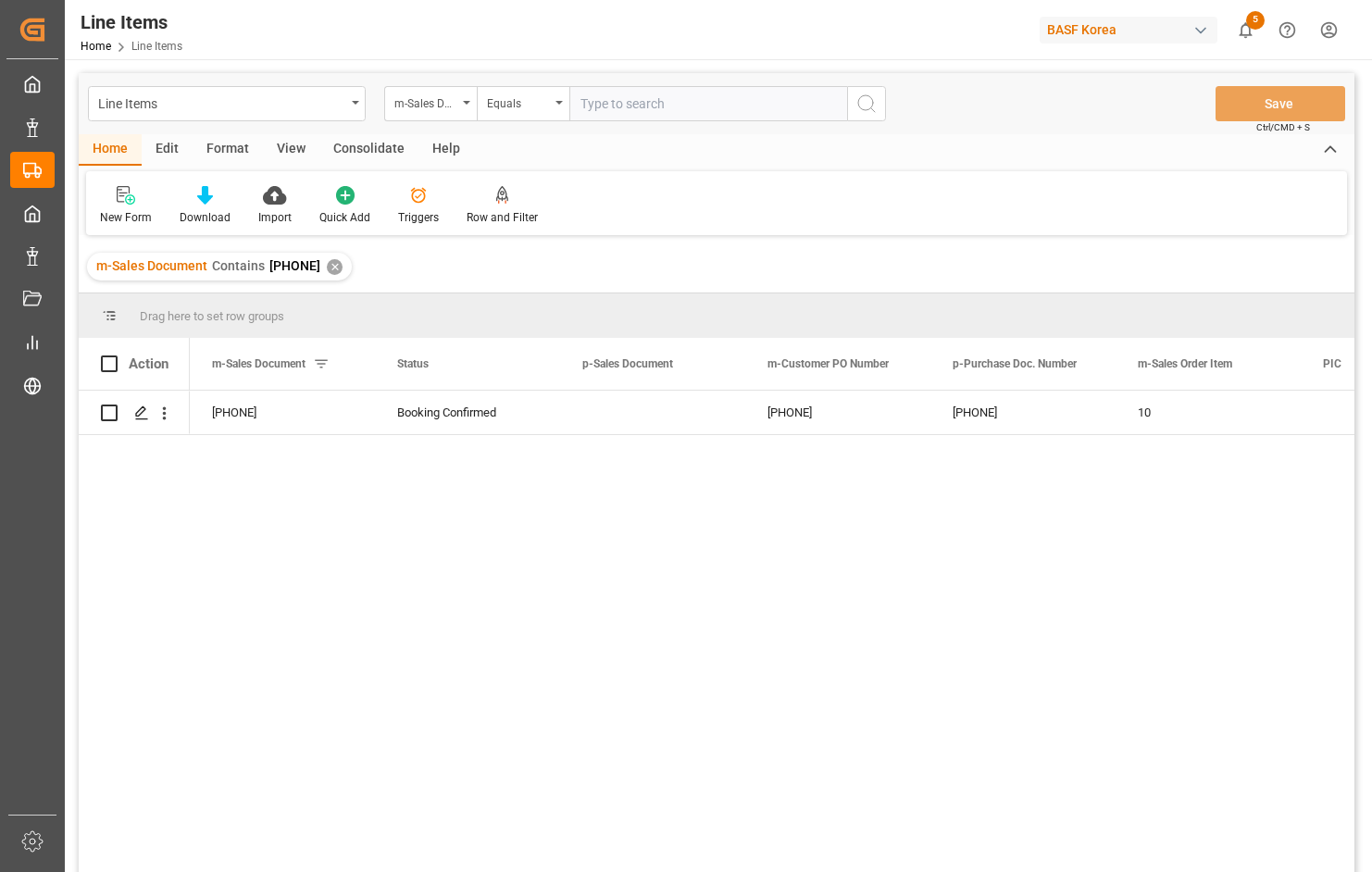 click on "[PHONE] Booking Confirmed [PHONE] [PHONE] 10" at bounding box center (772, 637) 